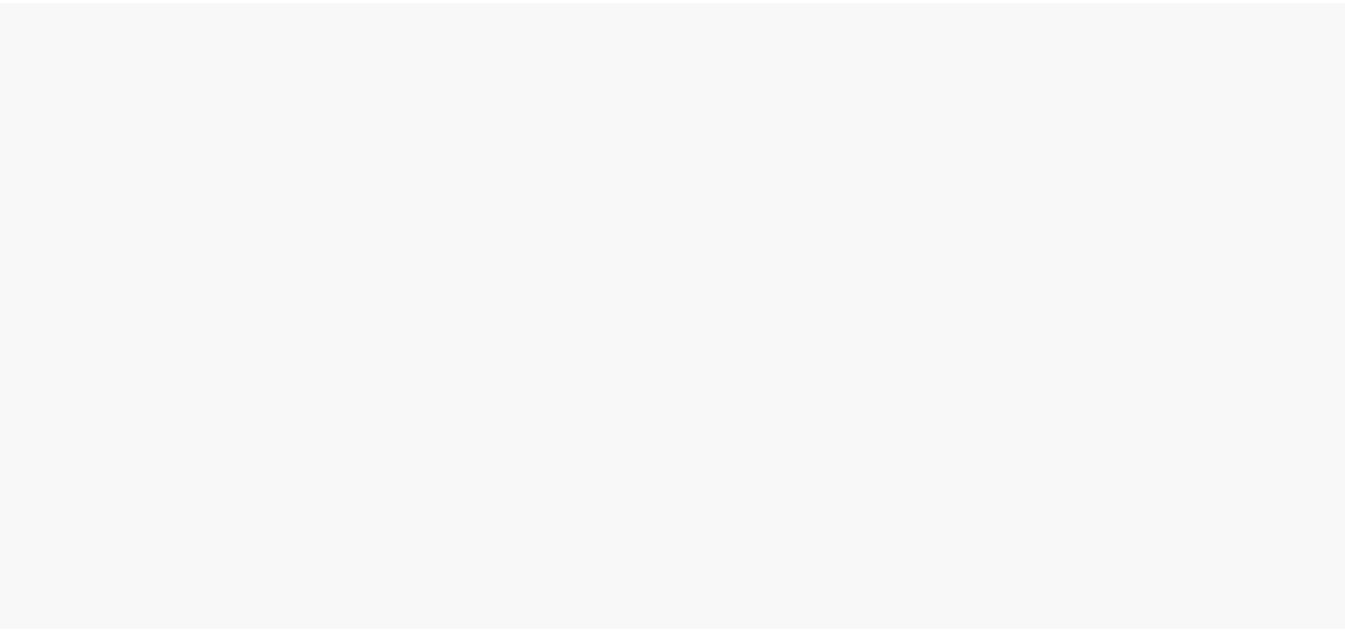 scroll, scrollTop: 0, scrollLeft: 0, axis: both 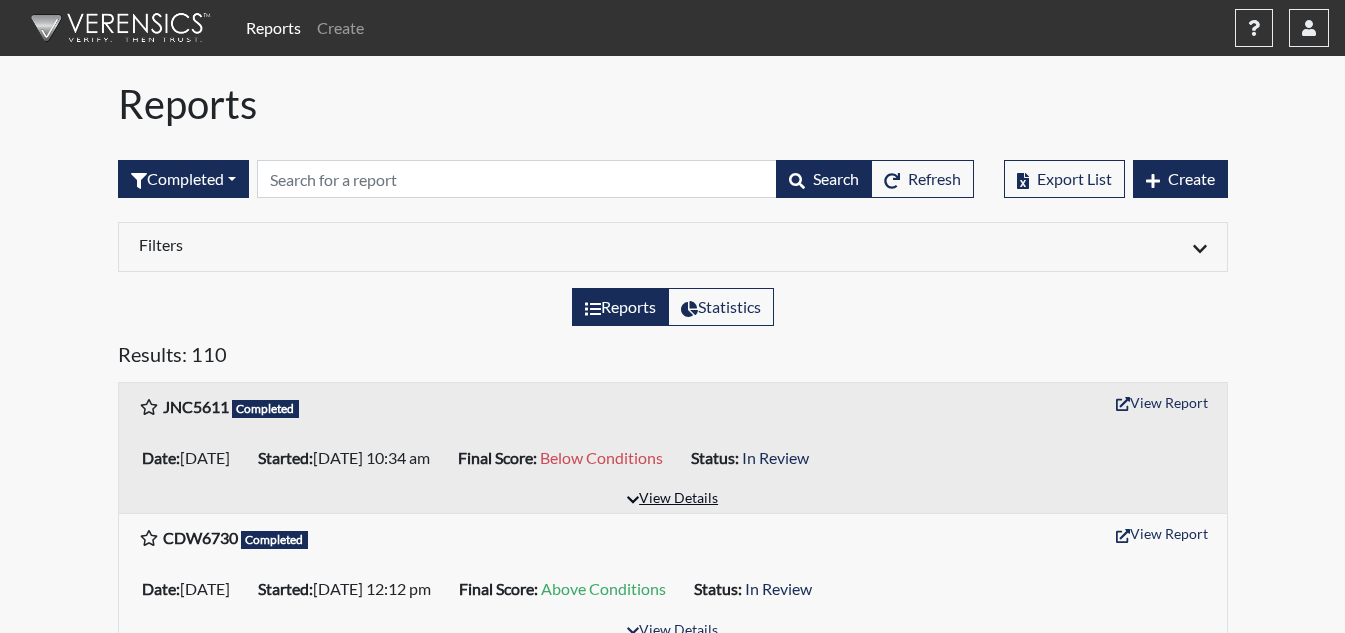 click on "View Details" at bounding box center [672, 499] 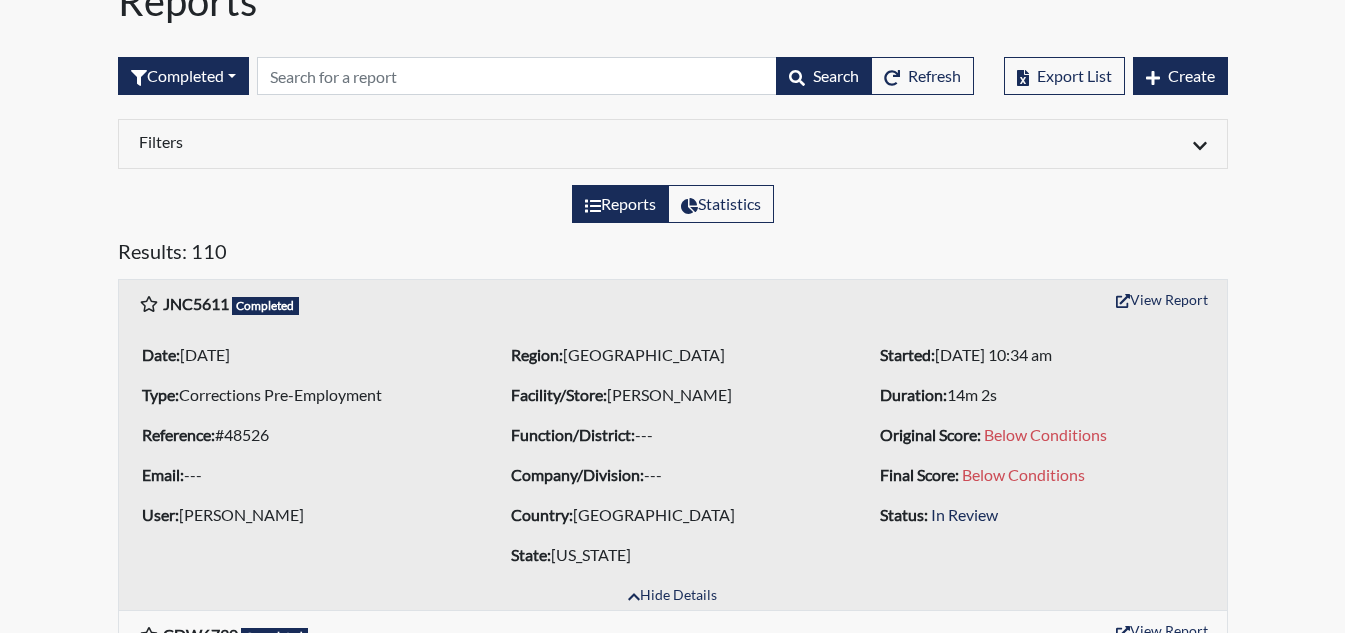 scroll, scrollTop: 100, scrollLeft: 0, axis: vertical 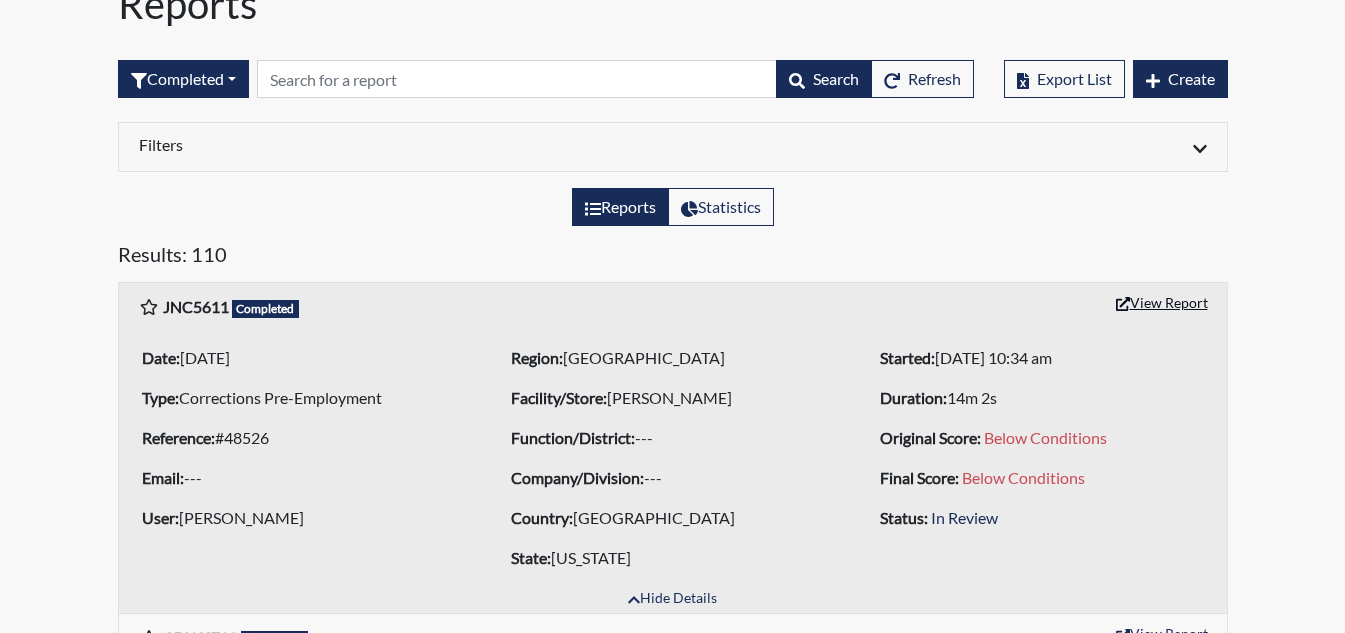 click on "View Report" at bounding box center (1162, 302) 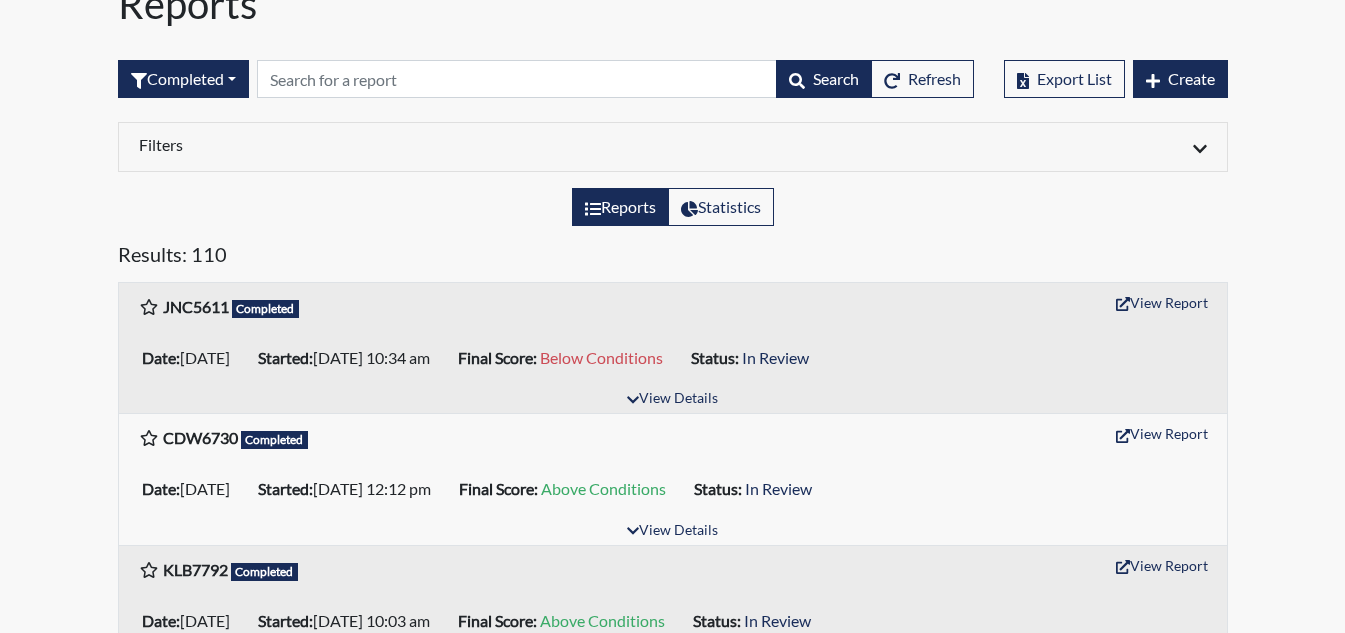 scroll, scrollTop: 0, scrollLeft: 0, axis: both 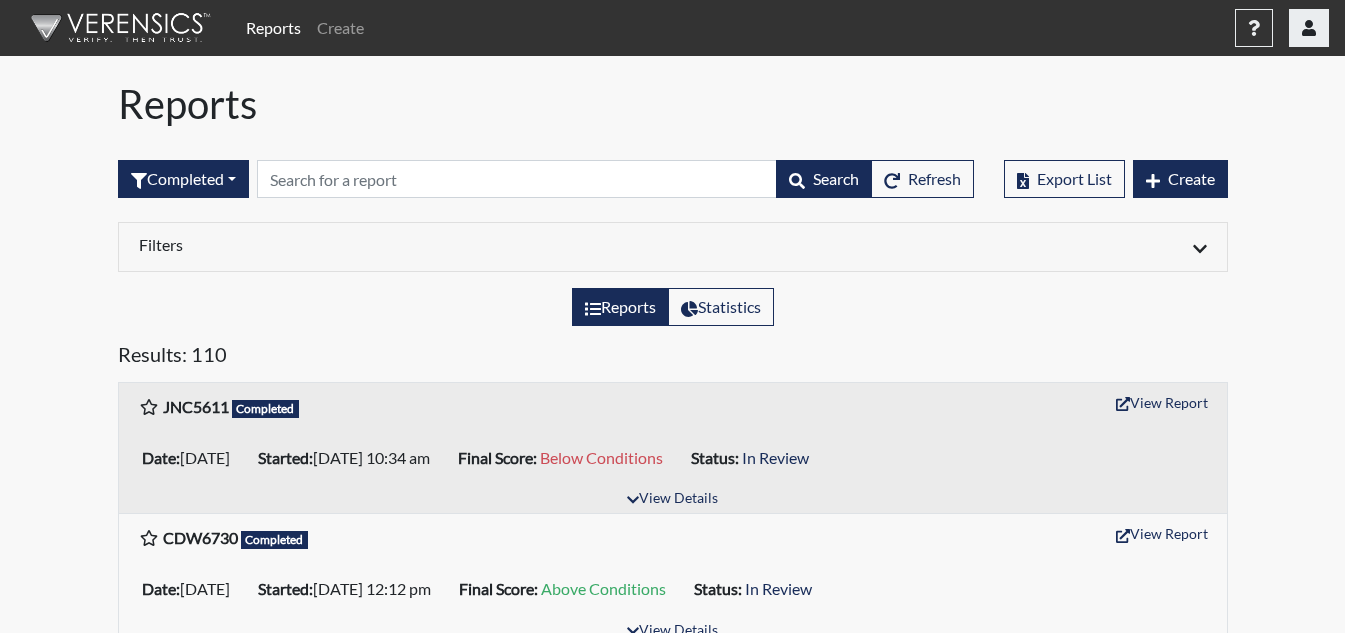 click at bounding box center [1309, 28] 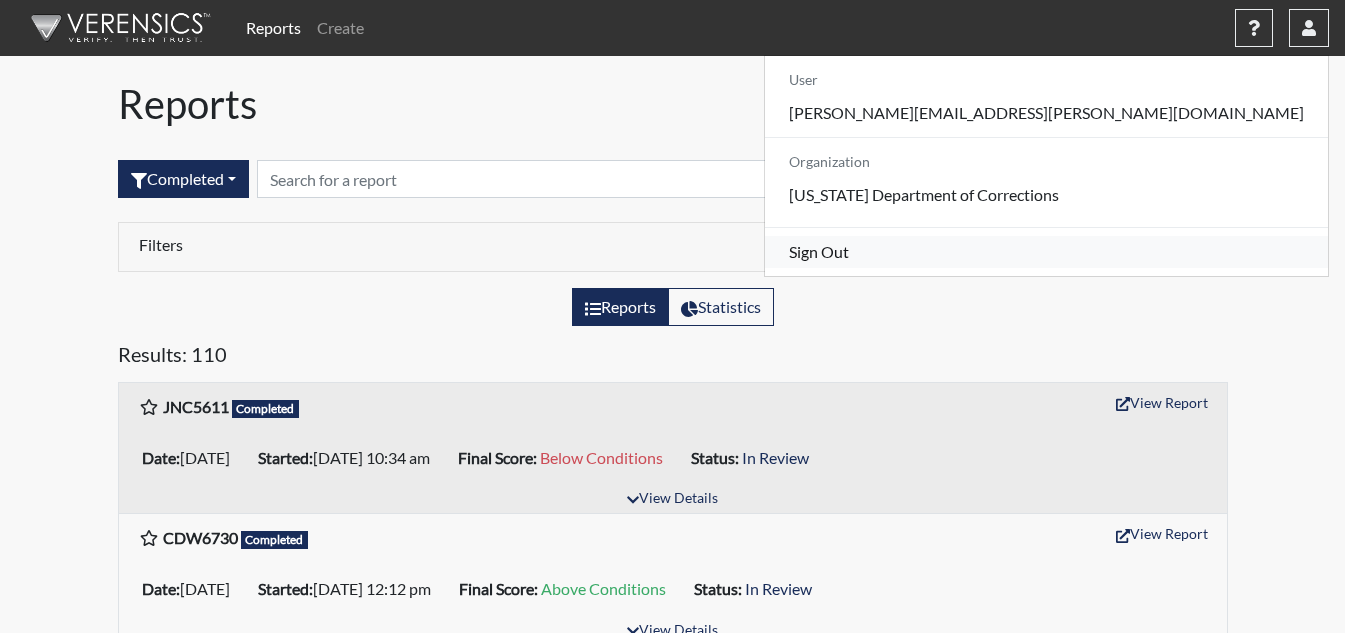 click on "Sign Out" at bounding box center (1046, 252) 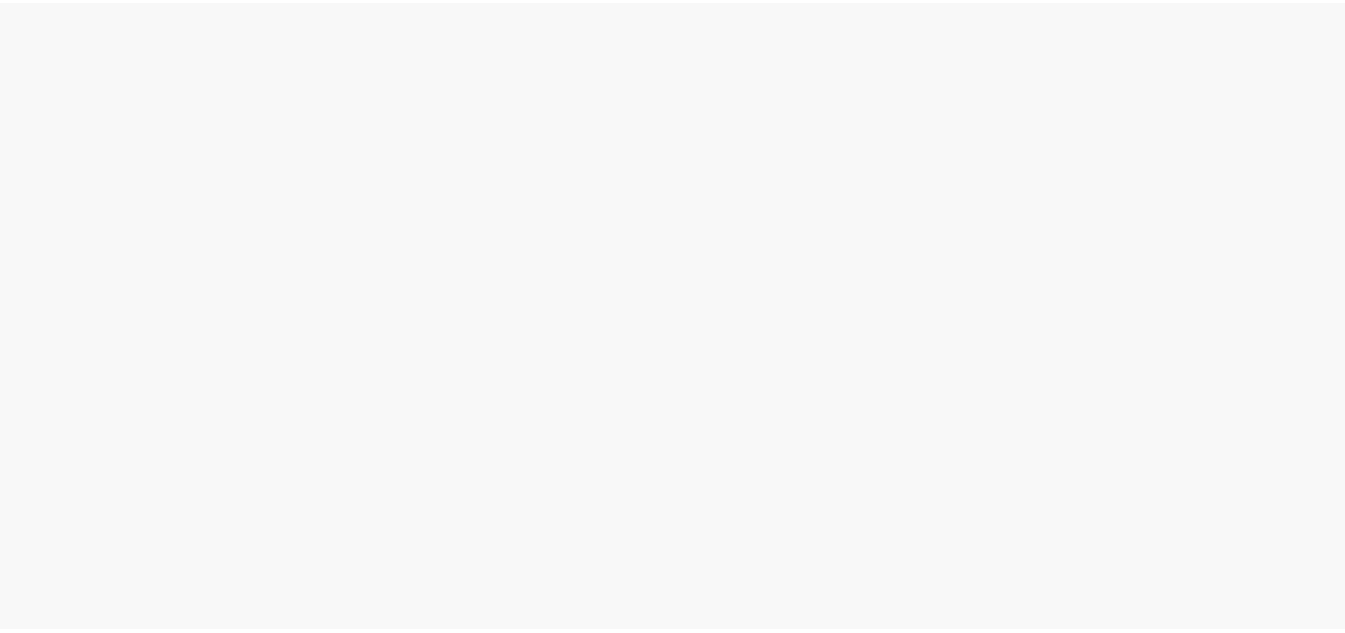 scroll, scrollTop: 0, scrollLeft: 0, axis: both 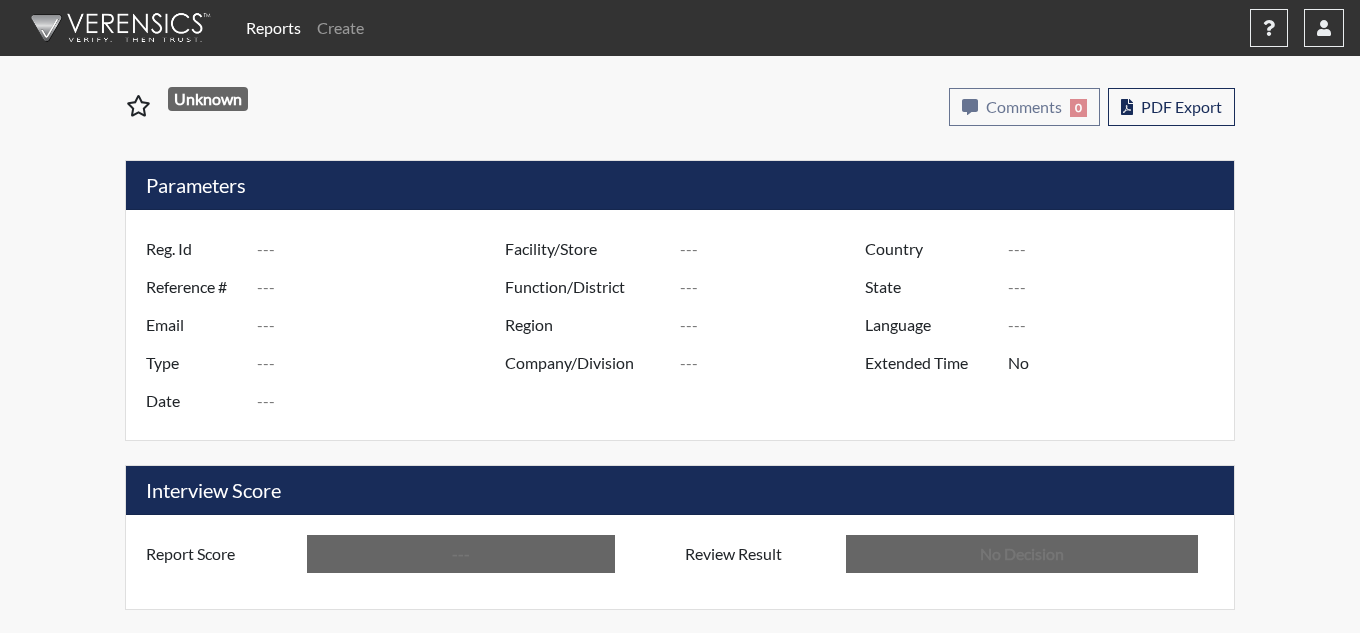 type on "JNC5611" 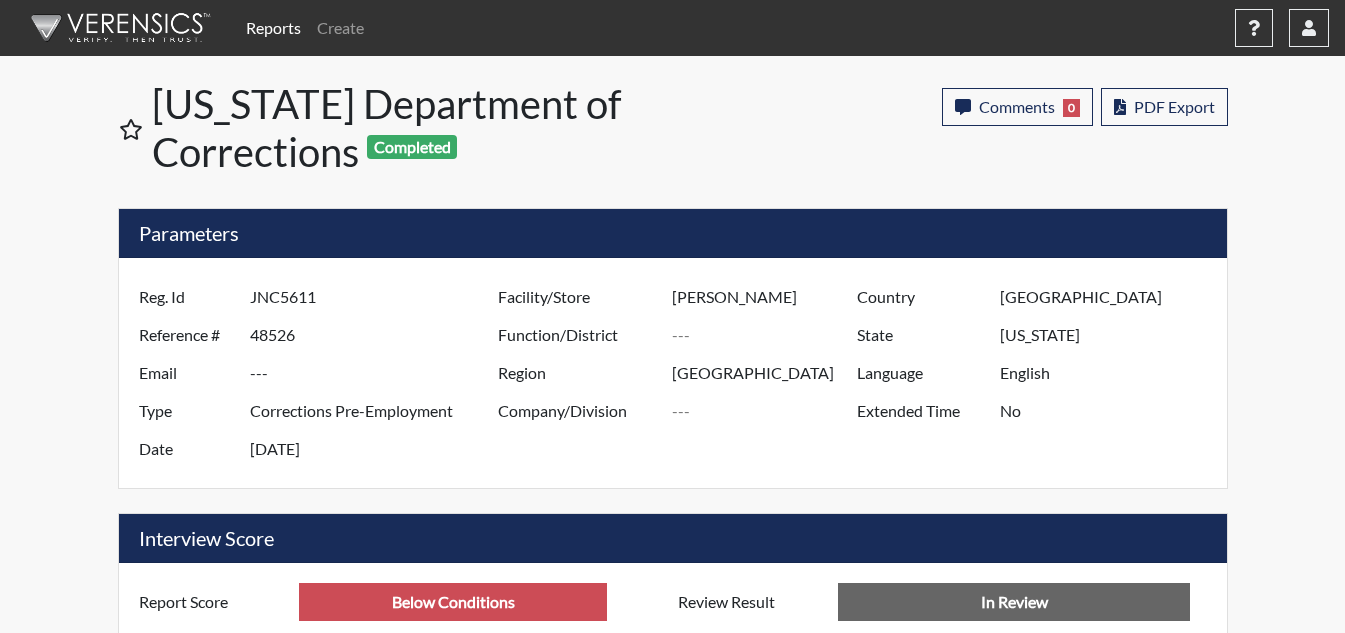 scroll, scrollTop: 999668, scrollLeft: 999169, axis: both 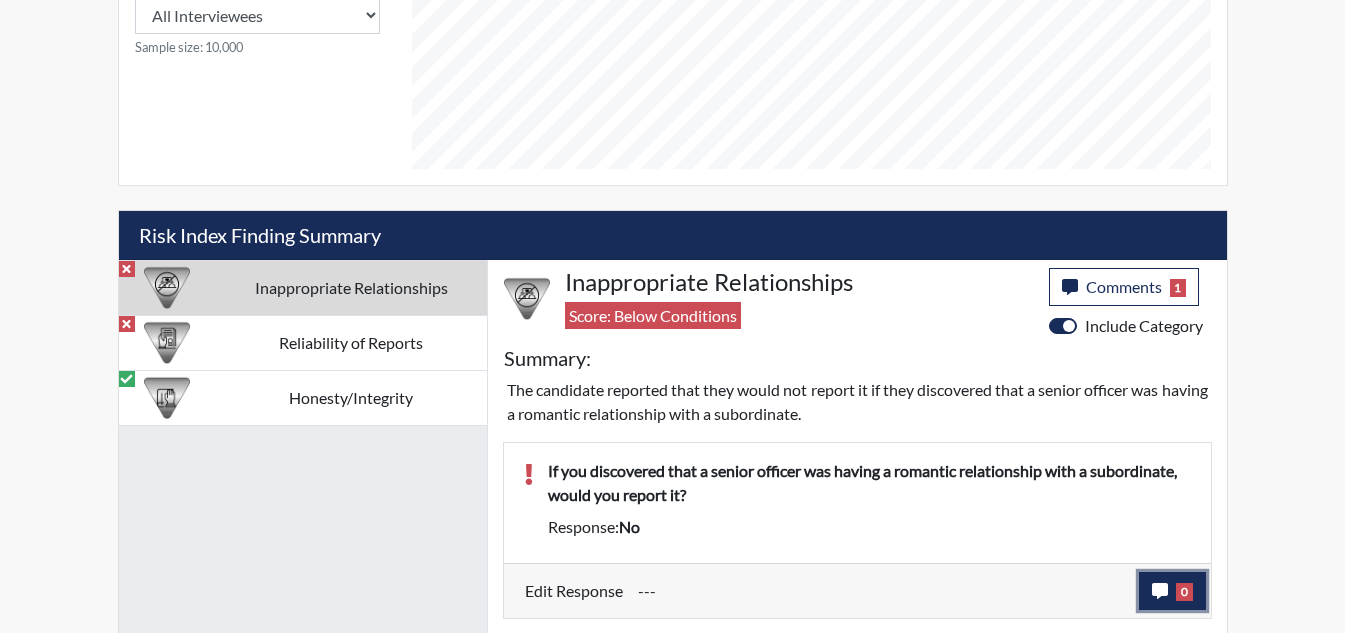 click 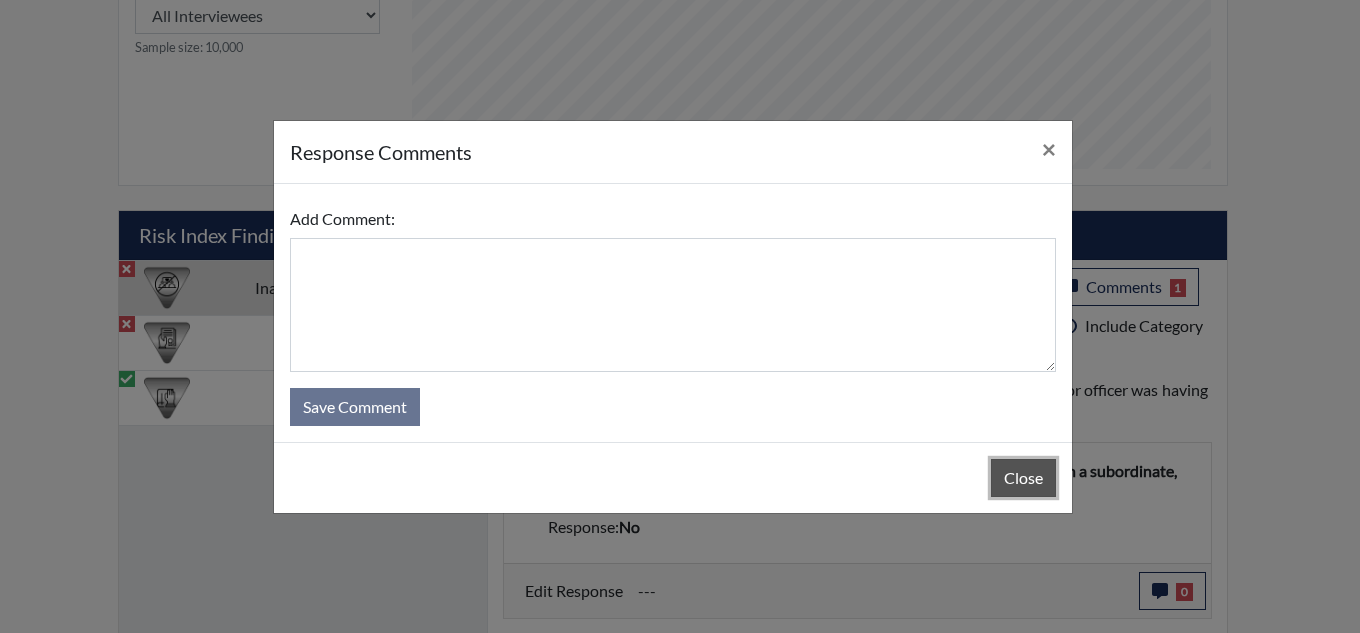 click on "Close" at bounding box center [1023, 478] 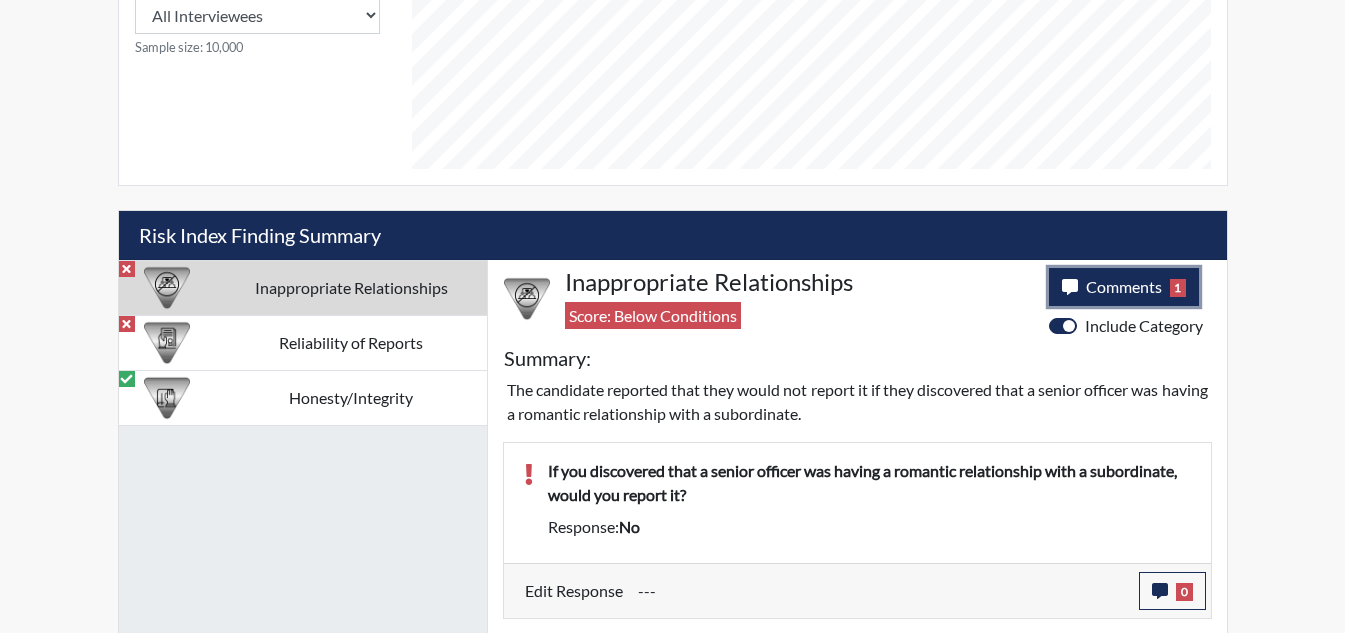 click on "Comments" at bounding box center [1124, 286] 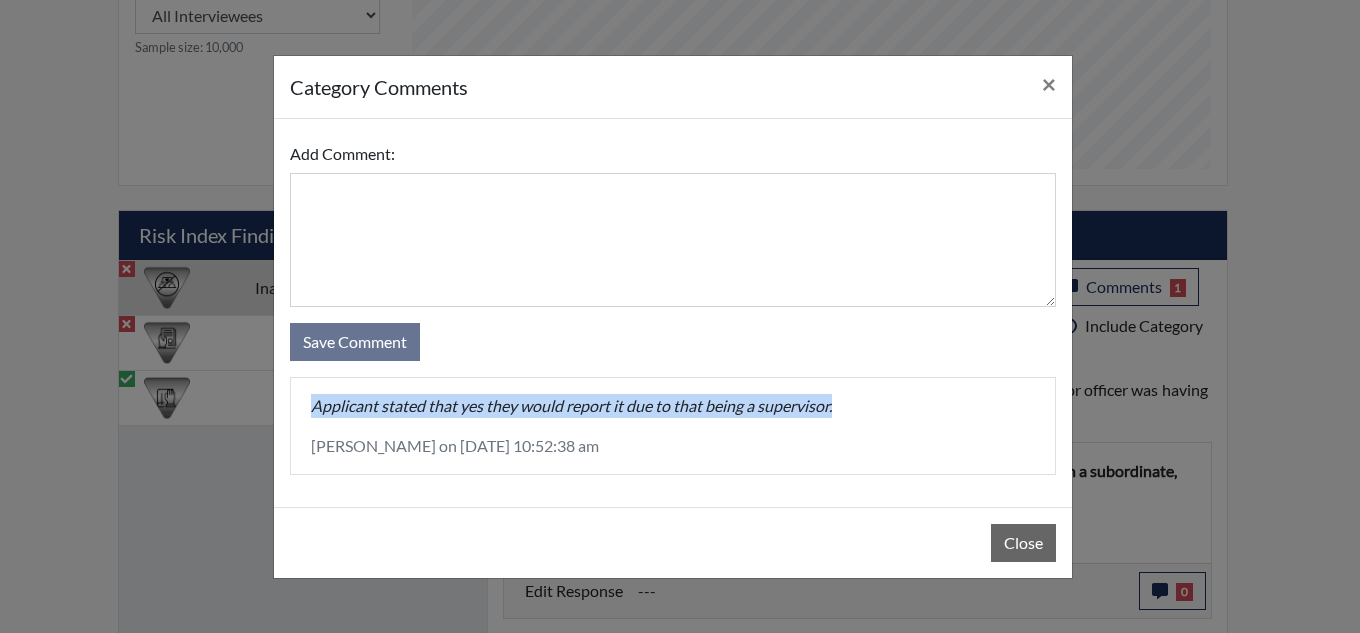 drag, startPoint x: 316, startPoint y: 402, endPoint x: 840, endPoint y: 403, distance: 524.001 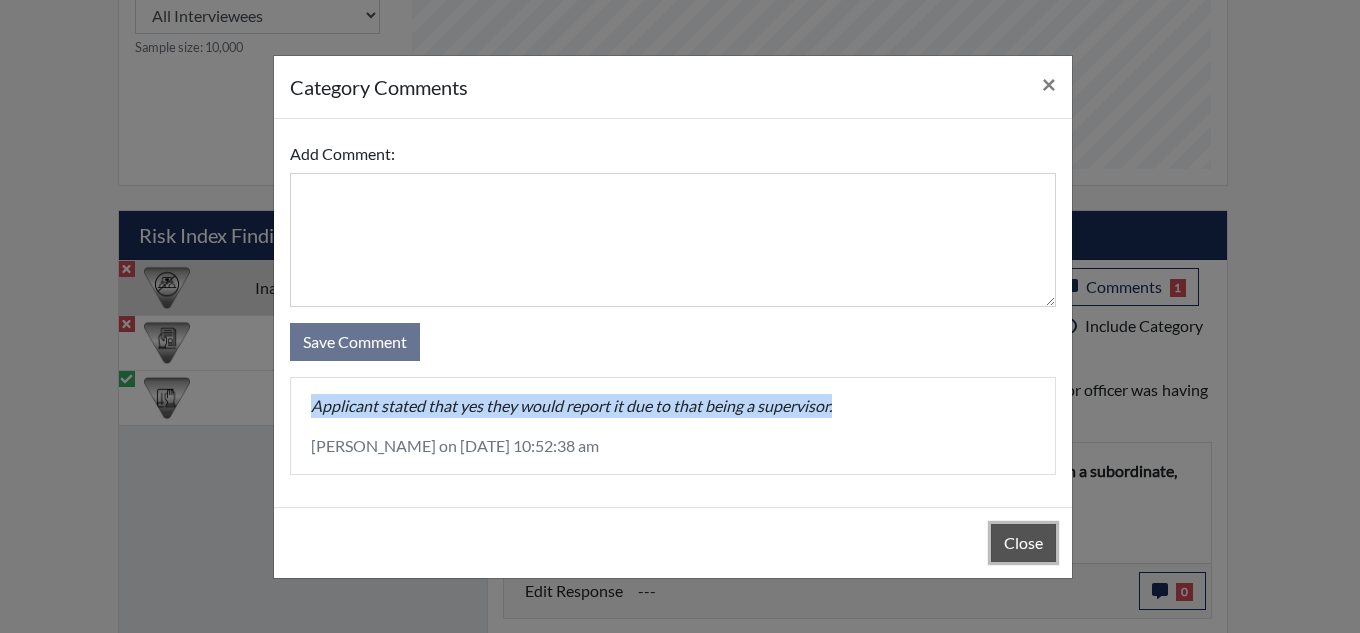 click on "Close" at bounding box center (1023, 543) 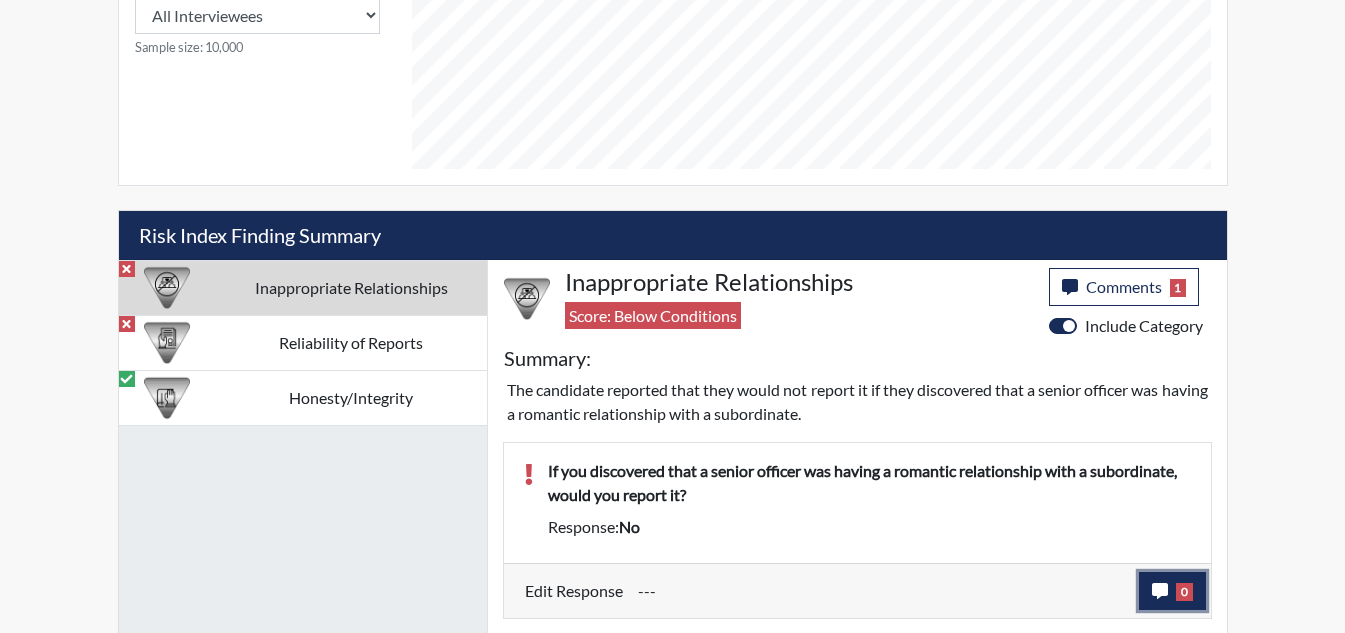 click 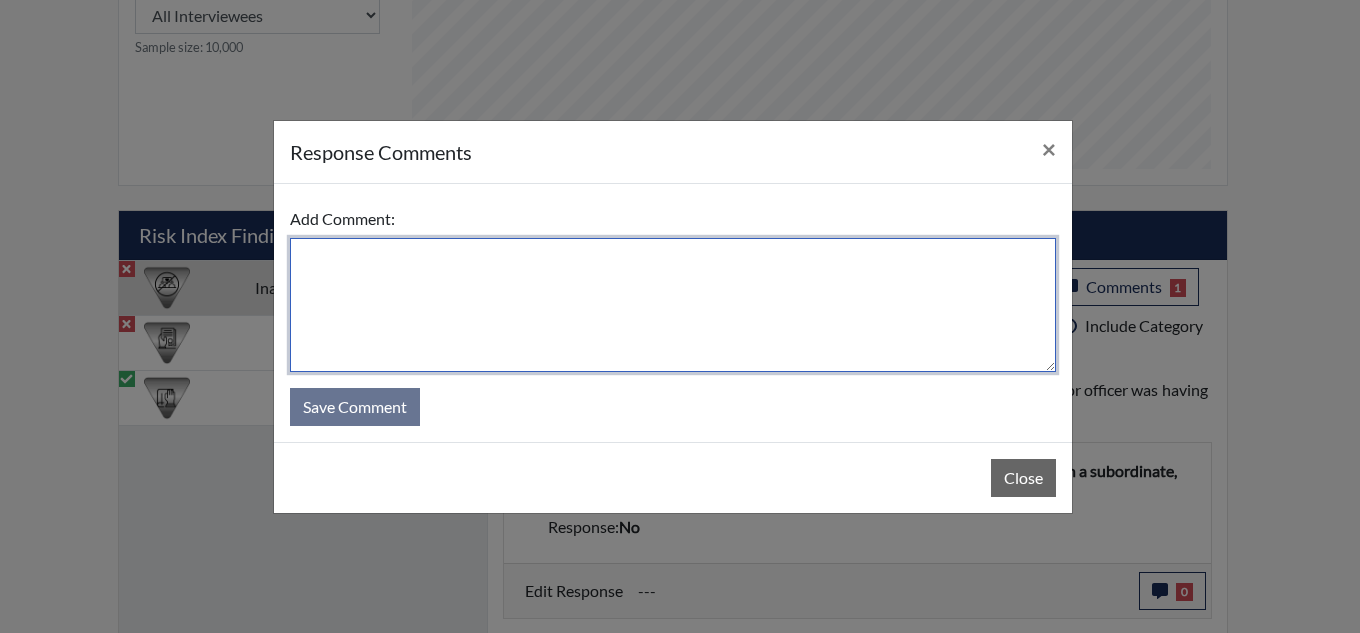 paste on "Applicant stated that yes they would report it due to that being a supervisor." 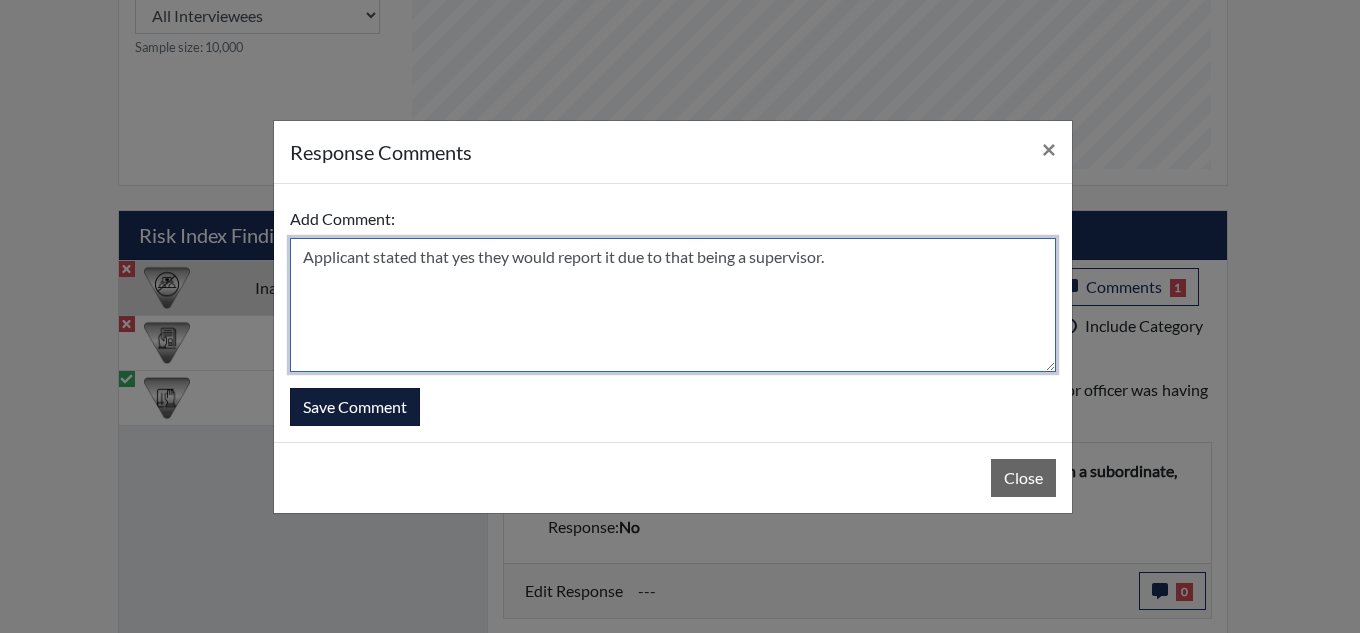 type on "Applicant stated that yes they would report it due to that being a supervisor." 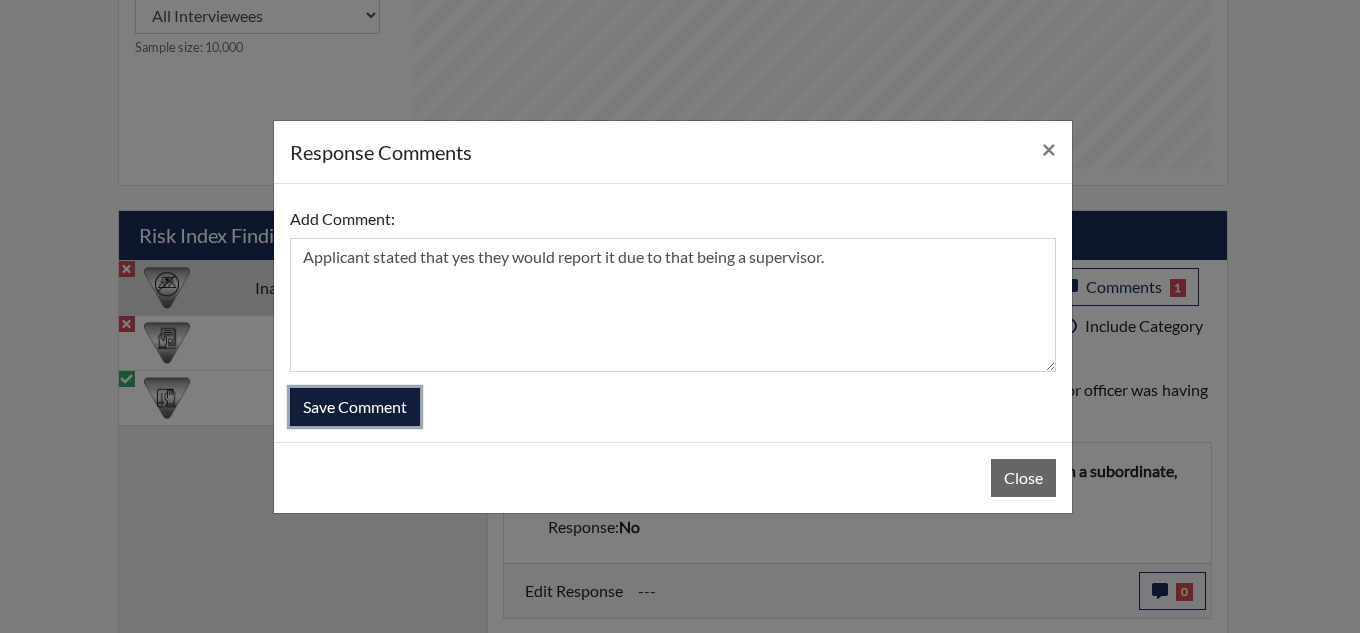 click on "Save Comment" at bounding box center [355, 407] 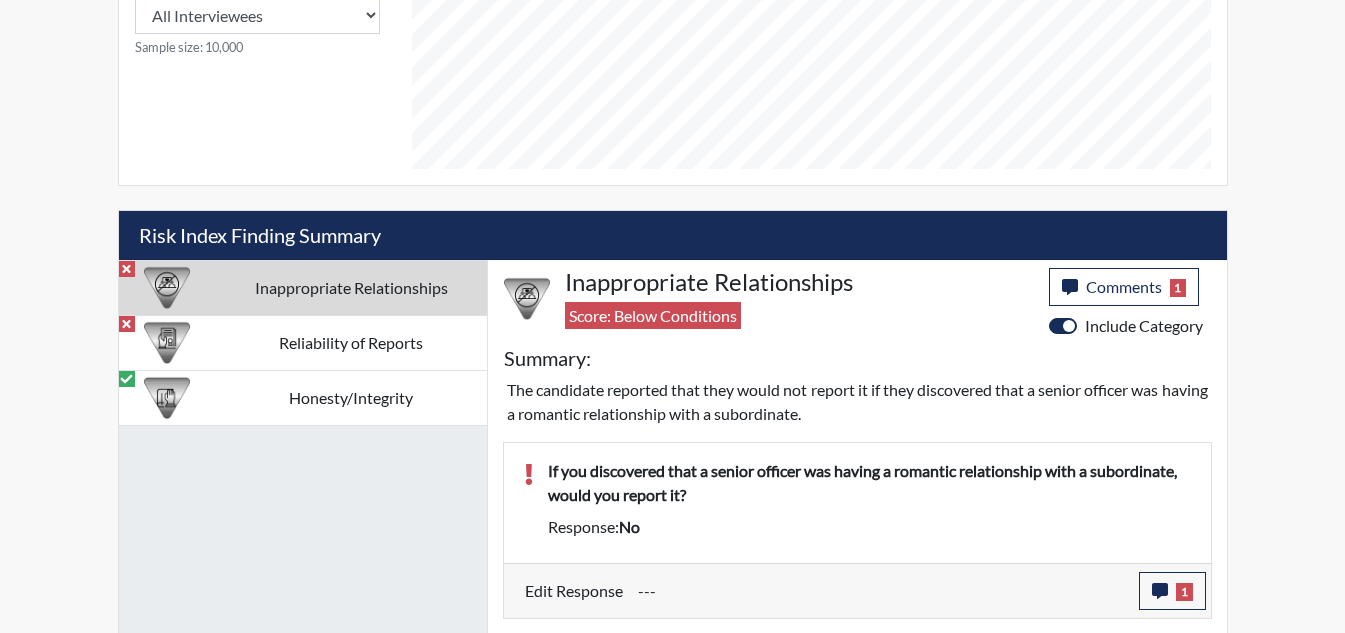 scroll, scrollTop: 999668, scrollLeft: 999169, axis: both 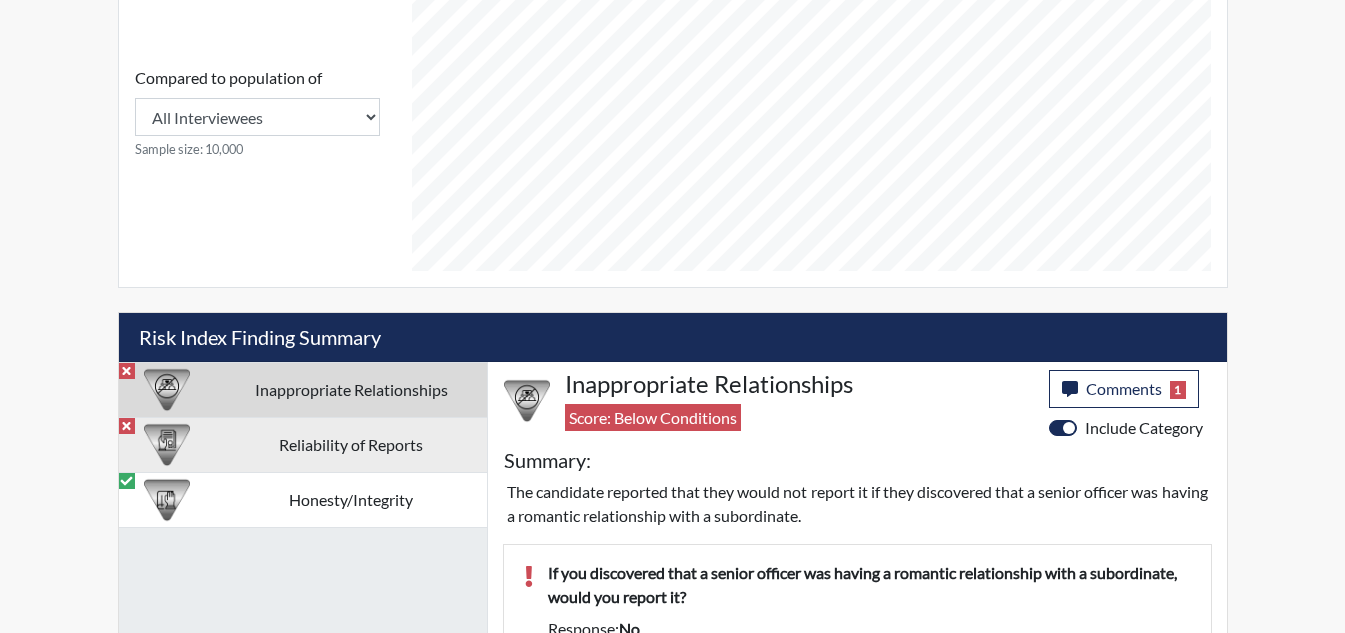 click on "Reliability of Reports" at bounding box center [351, 444] 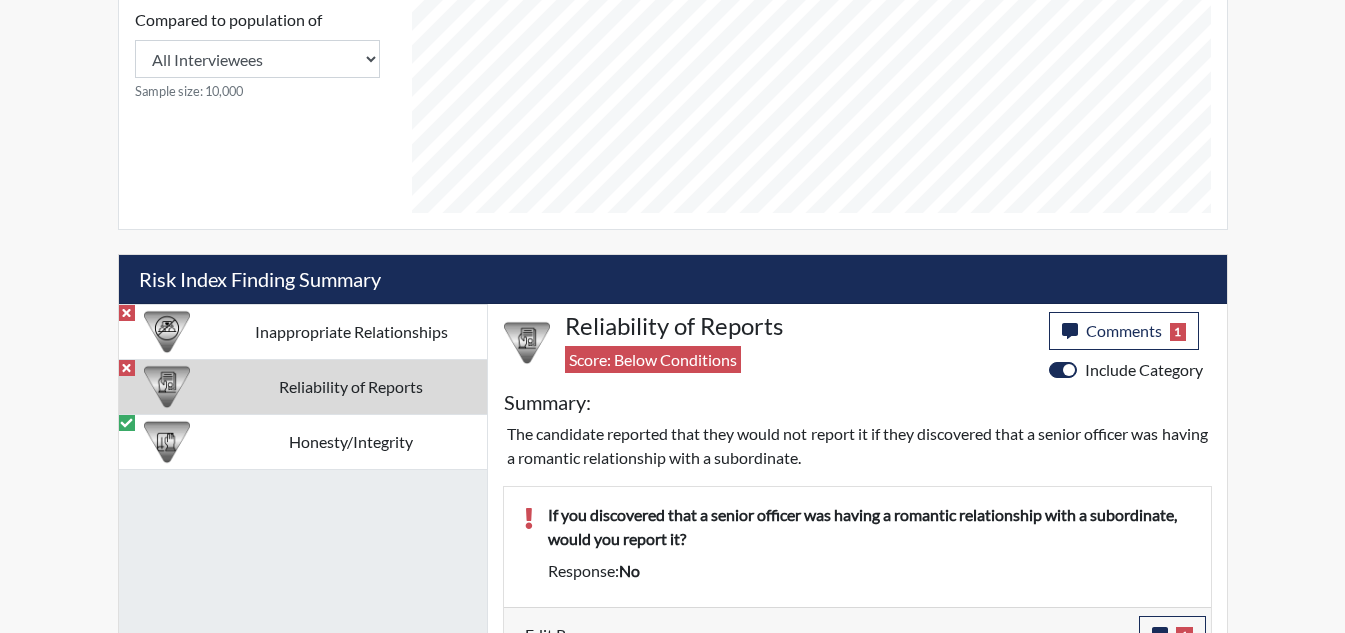 scroll, scrollTop: 987, scrollLeft: 0, axis: vertical 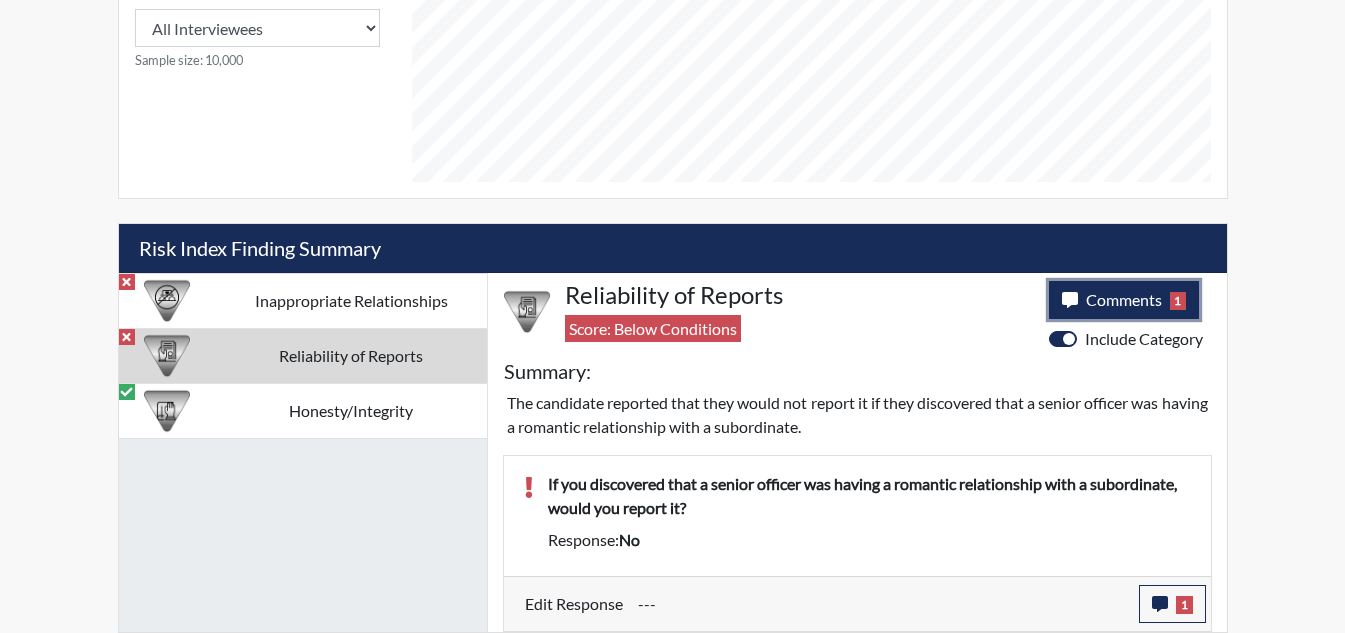 click on "Comments" at bounding box center (1124, 299) 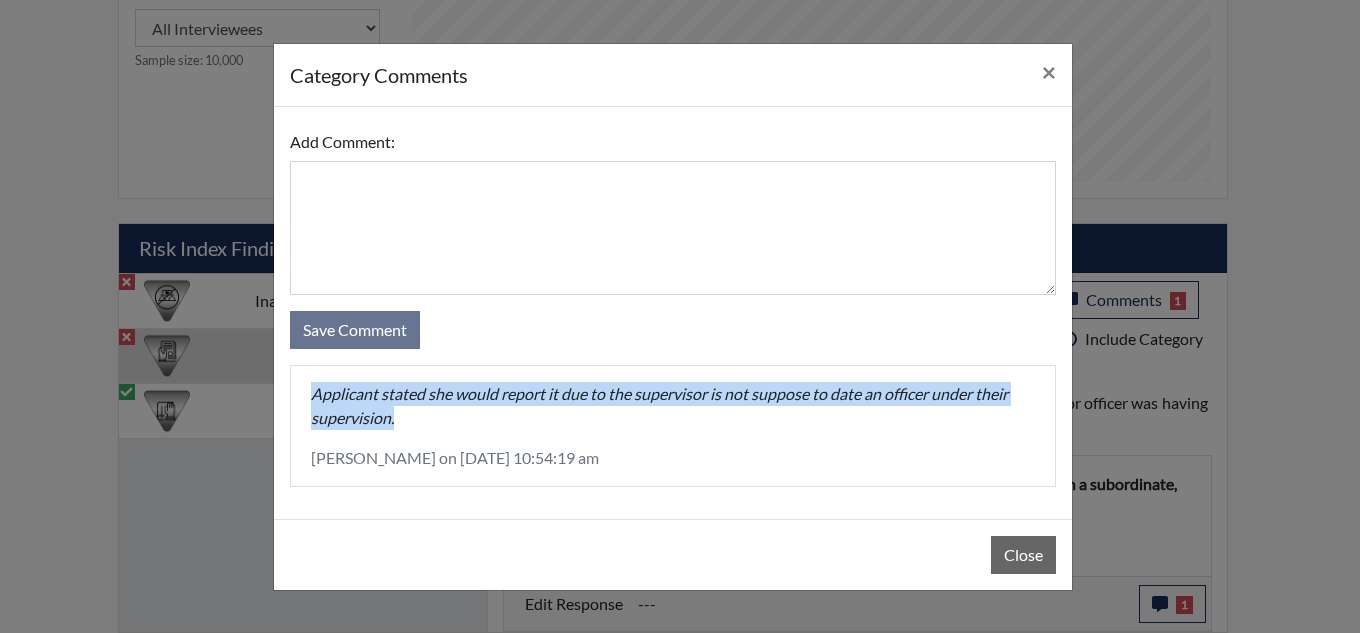 drag, startPoint x: 314, startPoint y: 396, endPoint x: 422, endPoint y: 418, distance: 110.217964 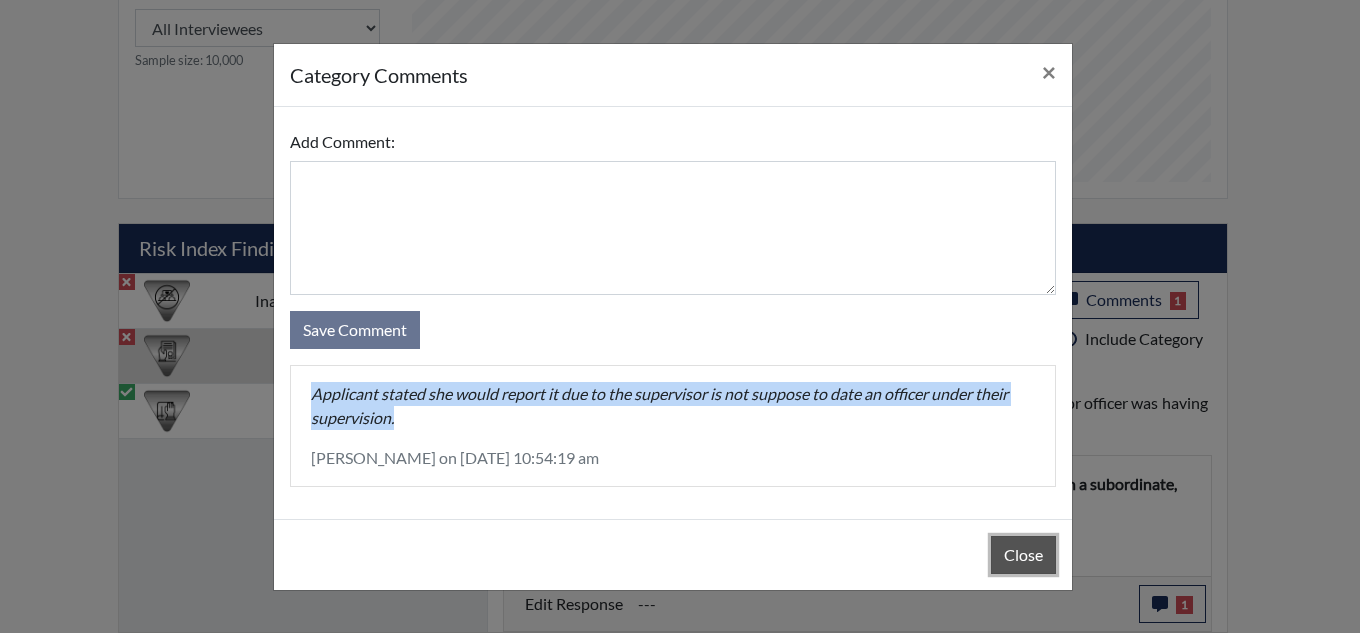 click on "Close" at bounding box center [1023, 555] 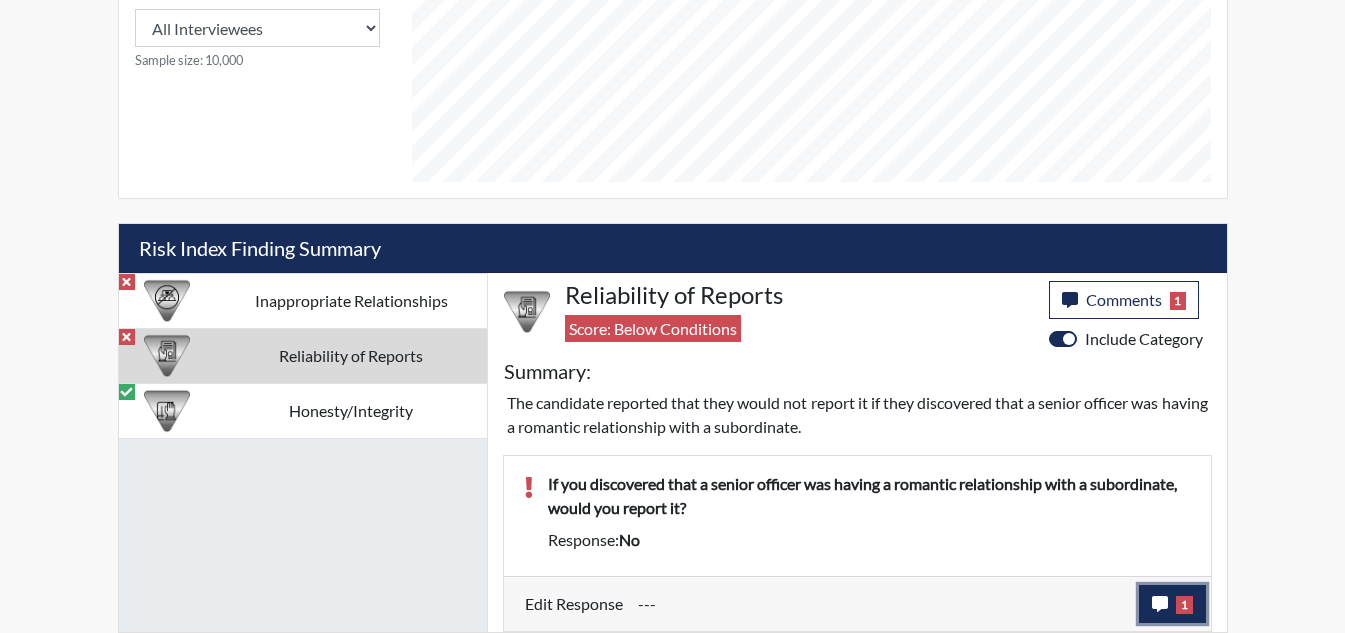 click 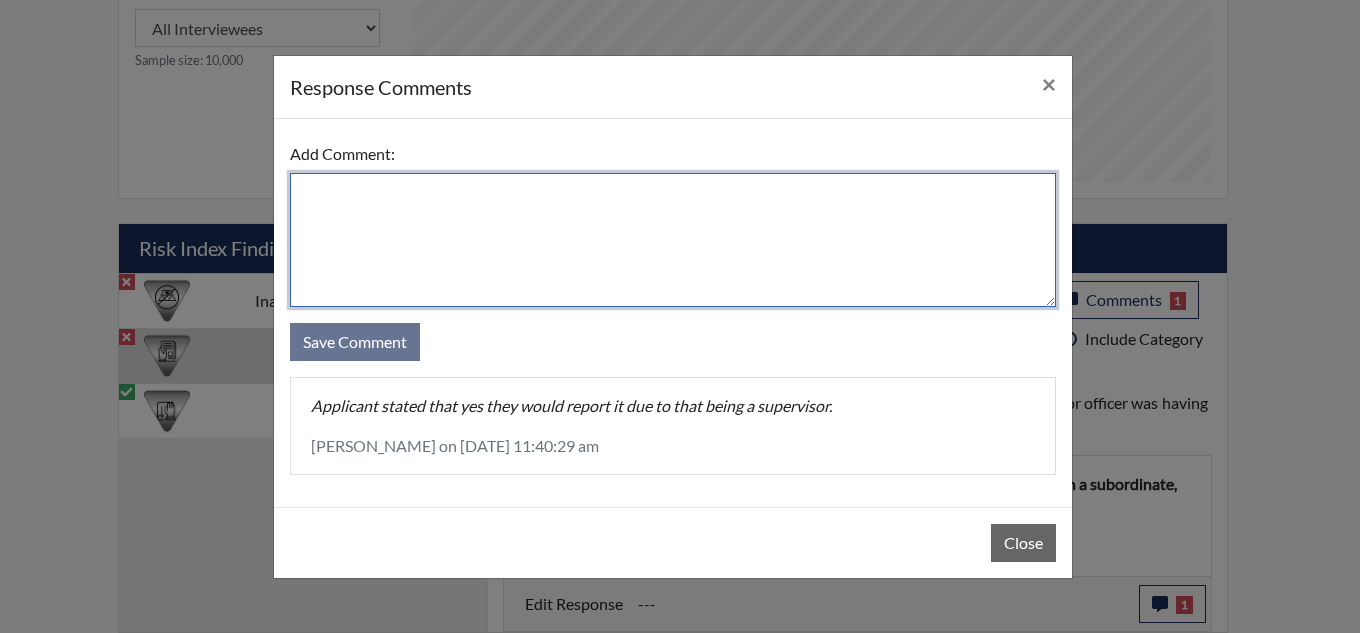 click at bounding box center (673, 240) 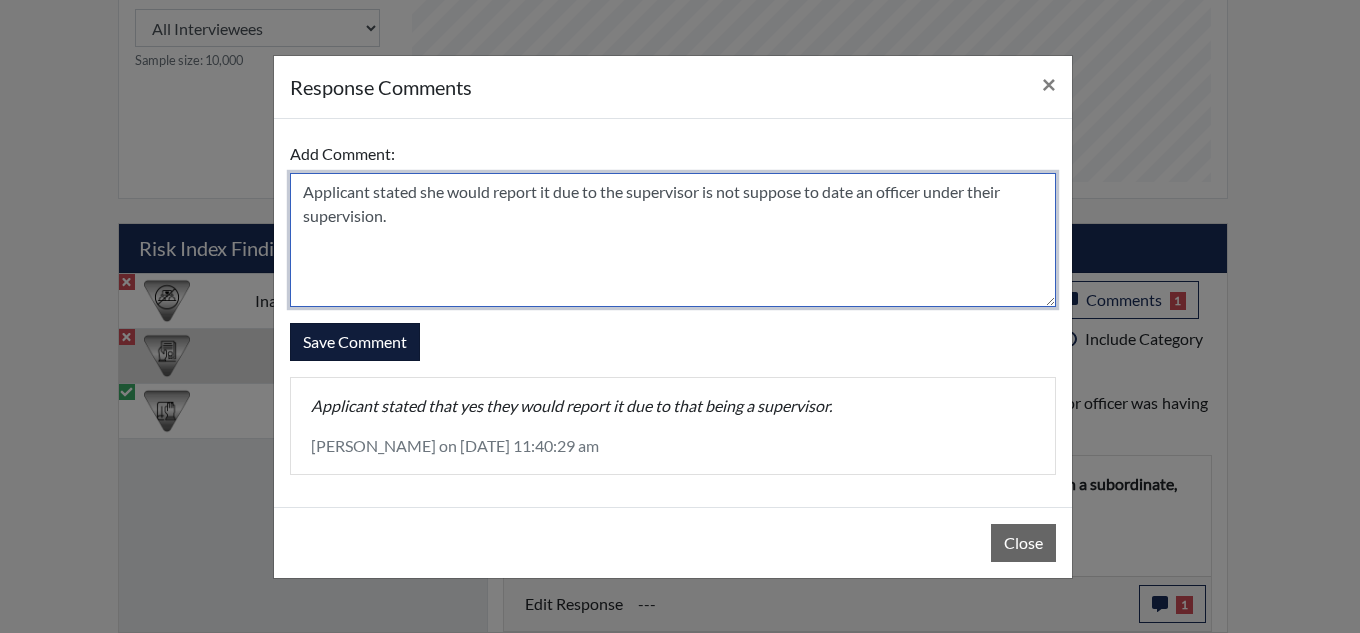 type on "Applicant stated she would report it due to the supervisor is not suppose to date an officer under their supervision." 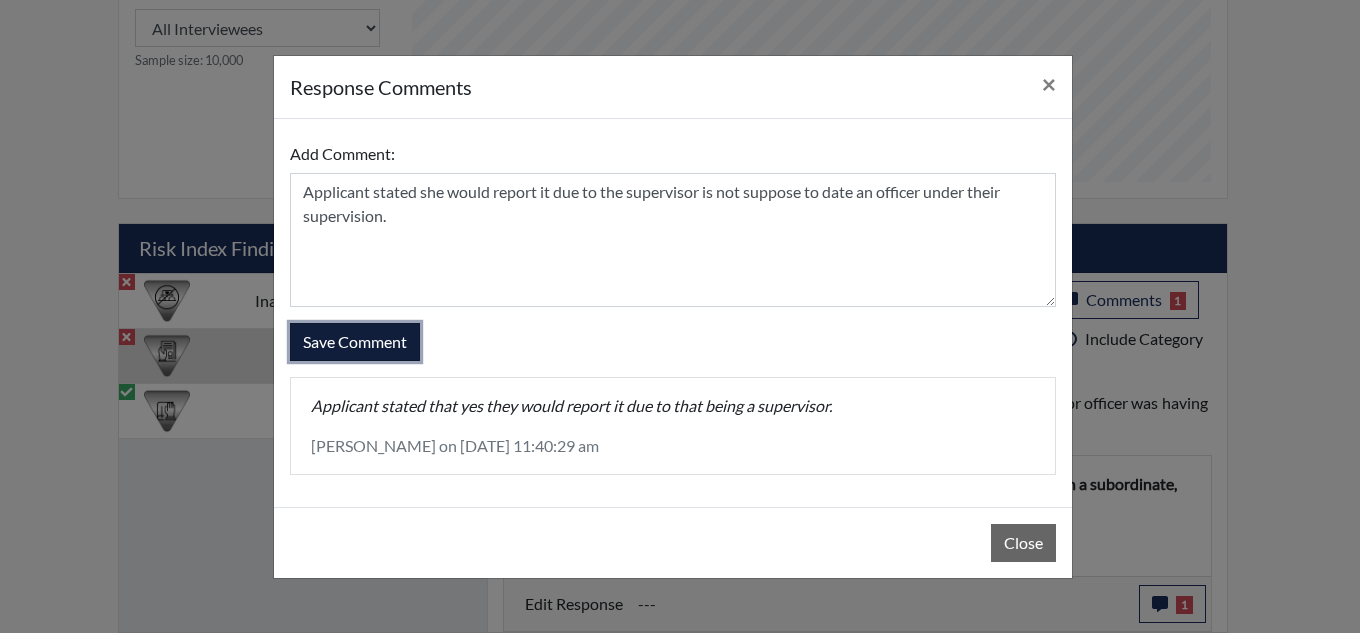 click on "Save Comment" at bounding box center (355, 342) 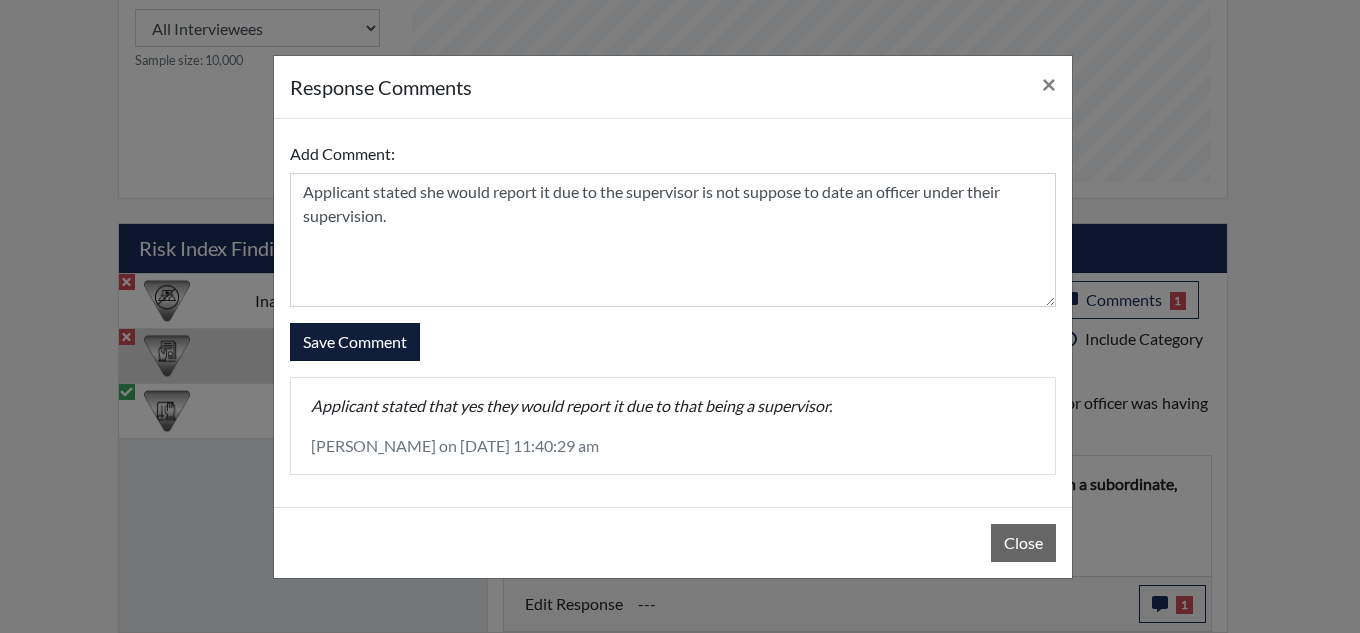 type 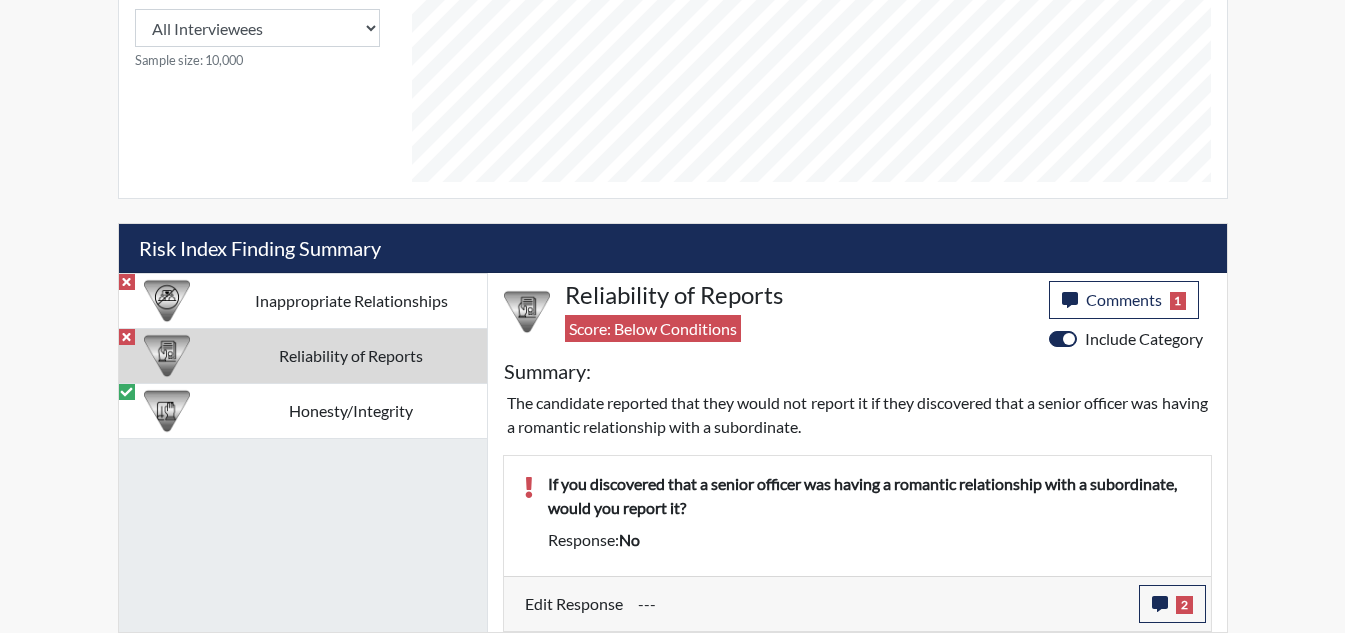 scroll, scrollTop: 999668, scrollLeft: 999169, axis: both 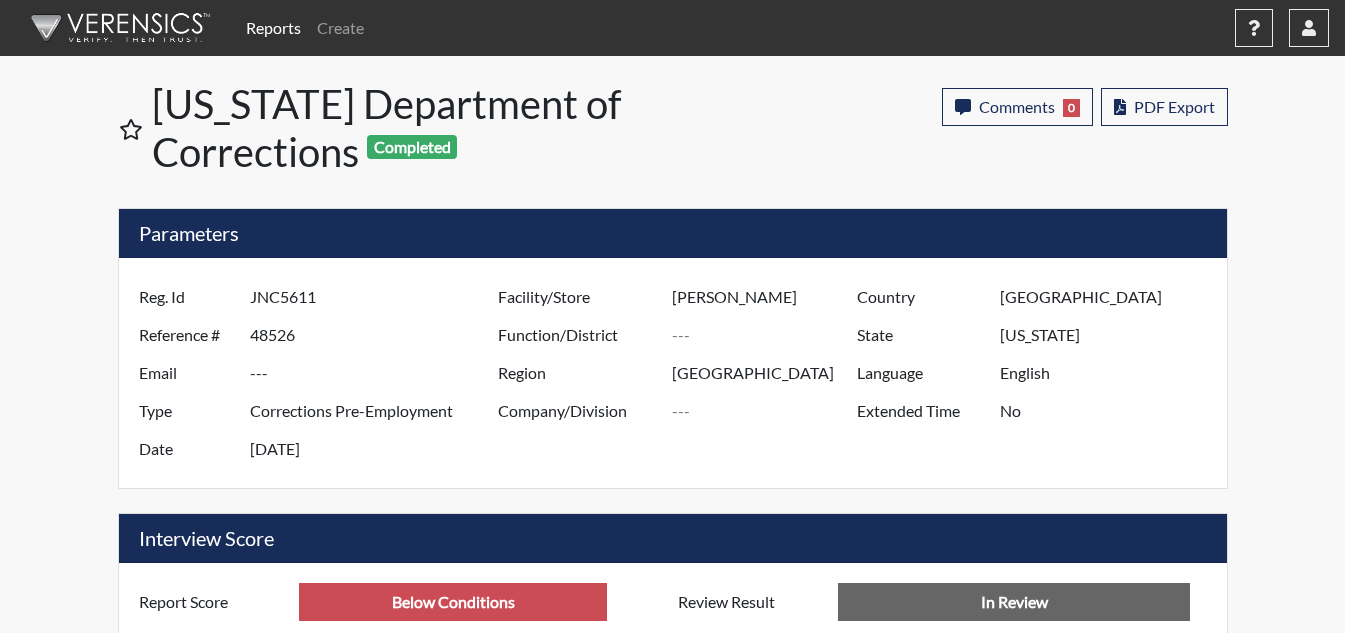 click on "Reports" at bounding box center (273, 28) 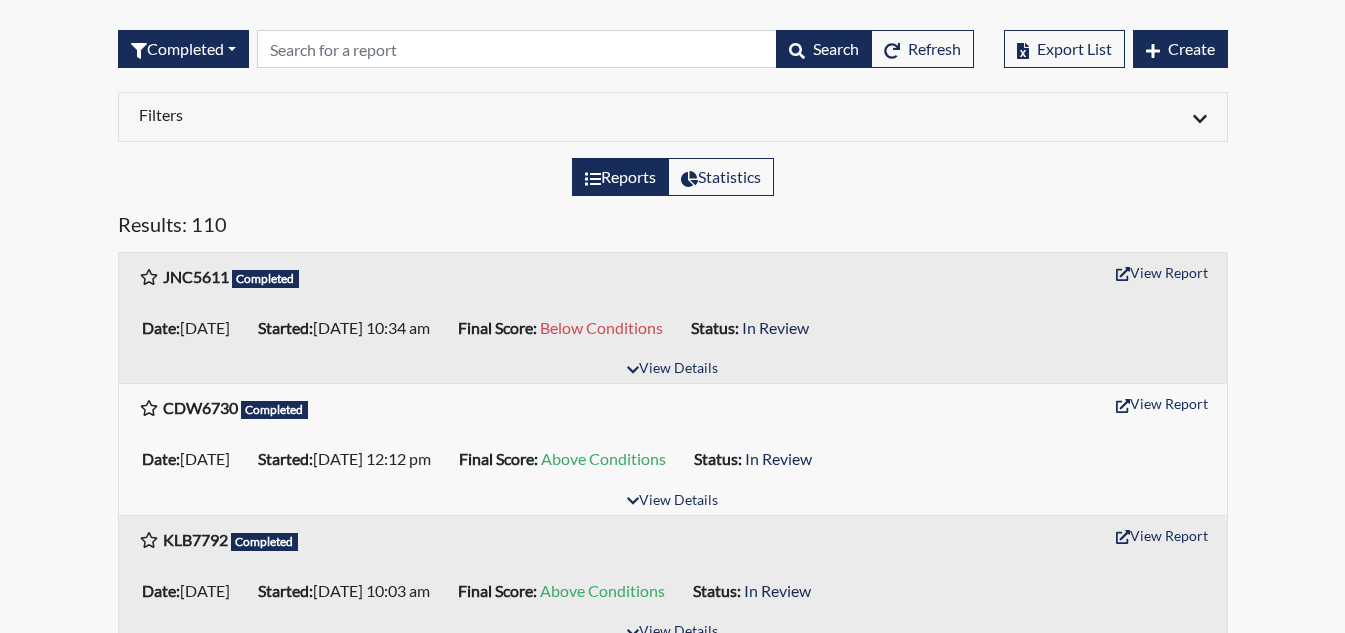 scroll, scrollTop: 0, scrollLeft: 0, axis: both 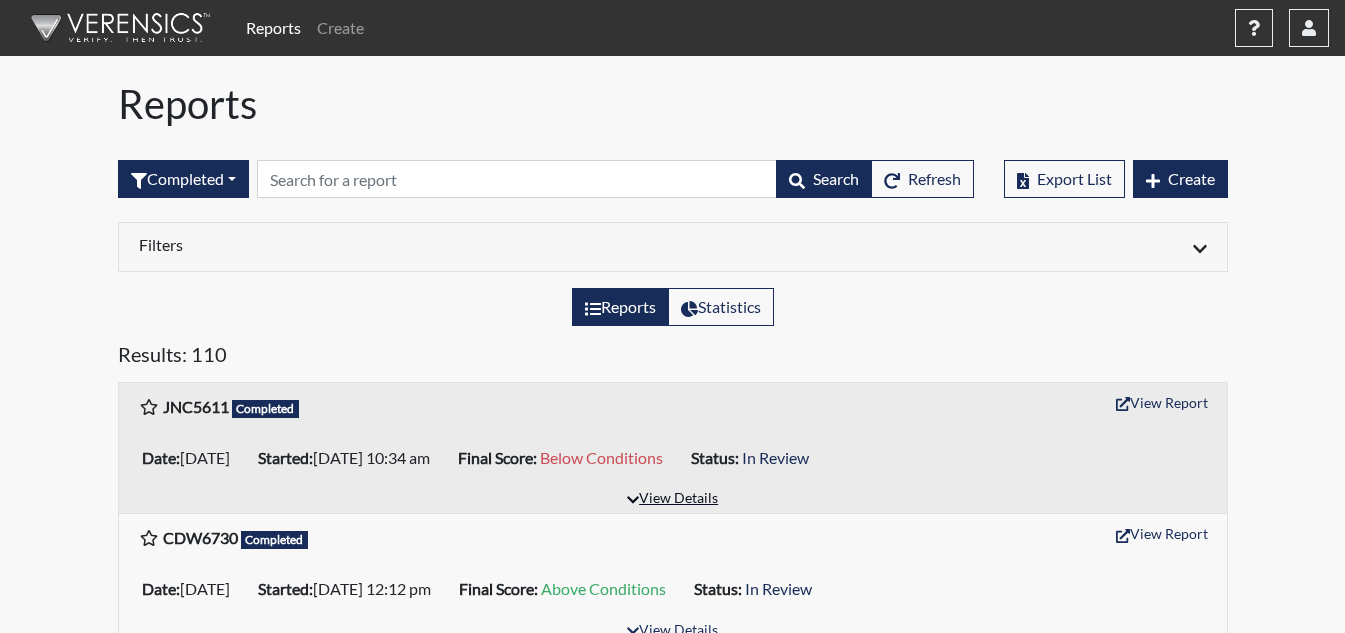 click on "View Details" at bounding box center [672, 499] 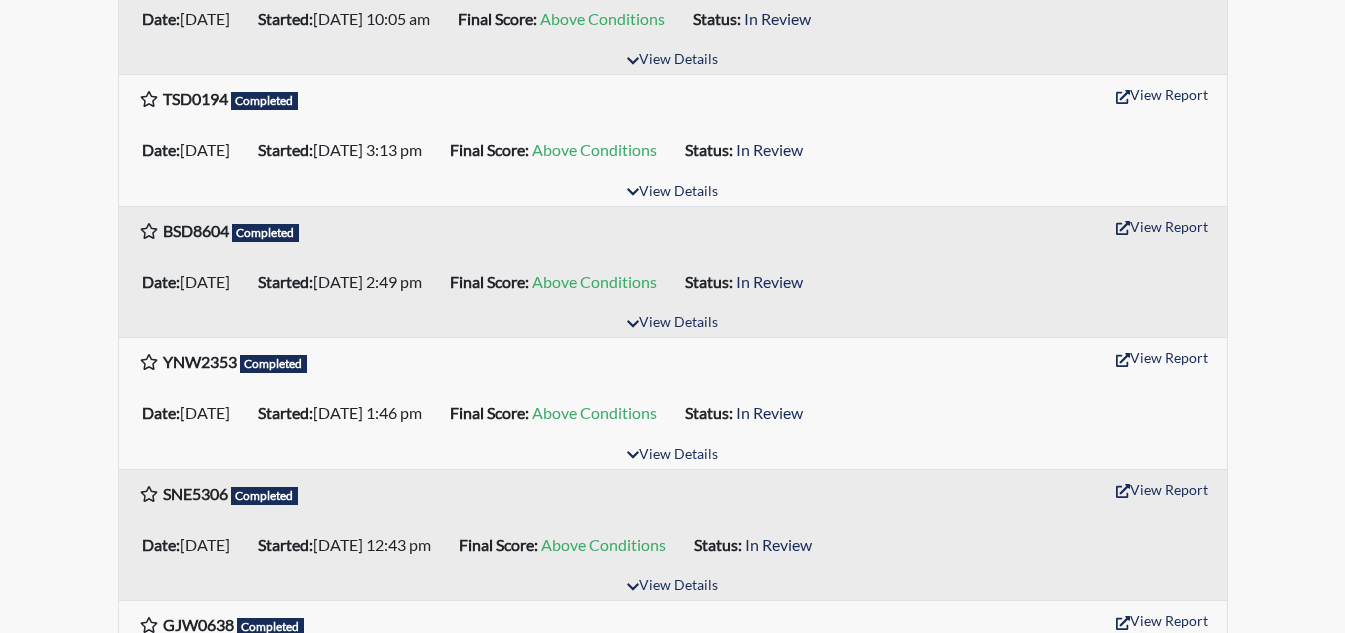 scroll, scrollTop: 1200, scrollLeft: 0, axis: vertical 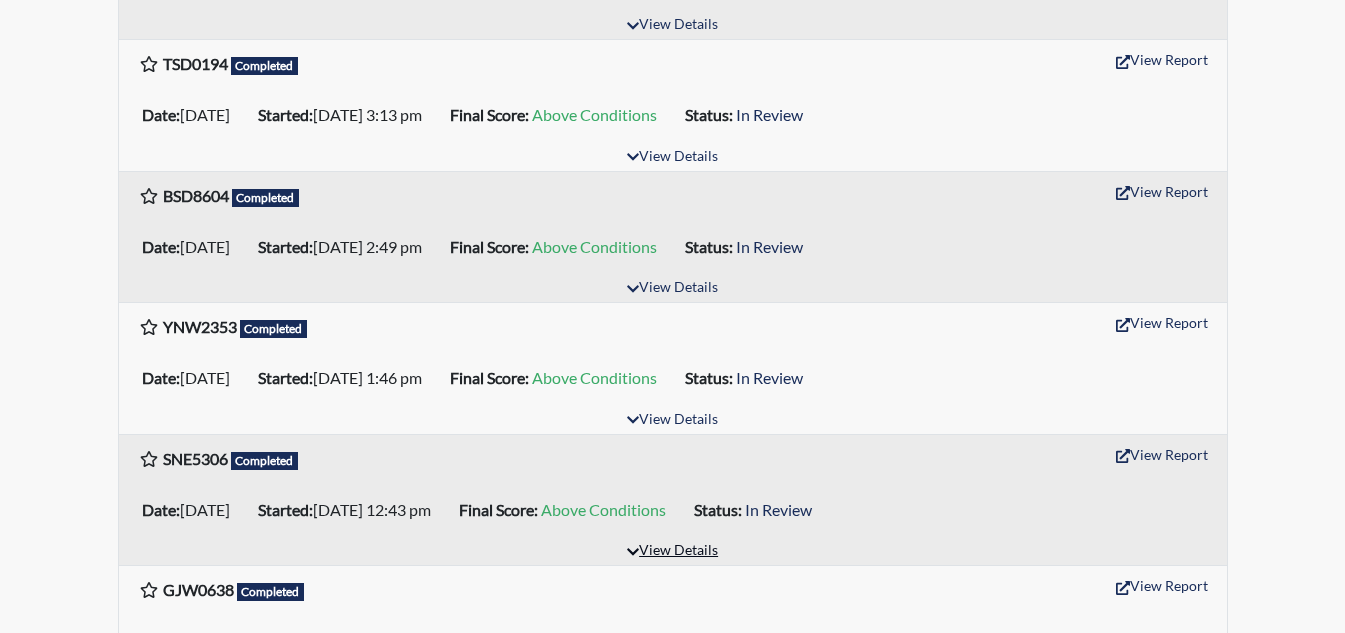 click on "View Details" at bounding box center (672, 551) 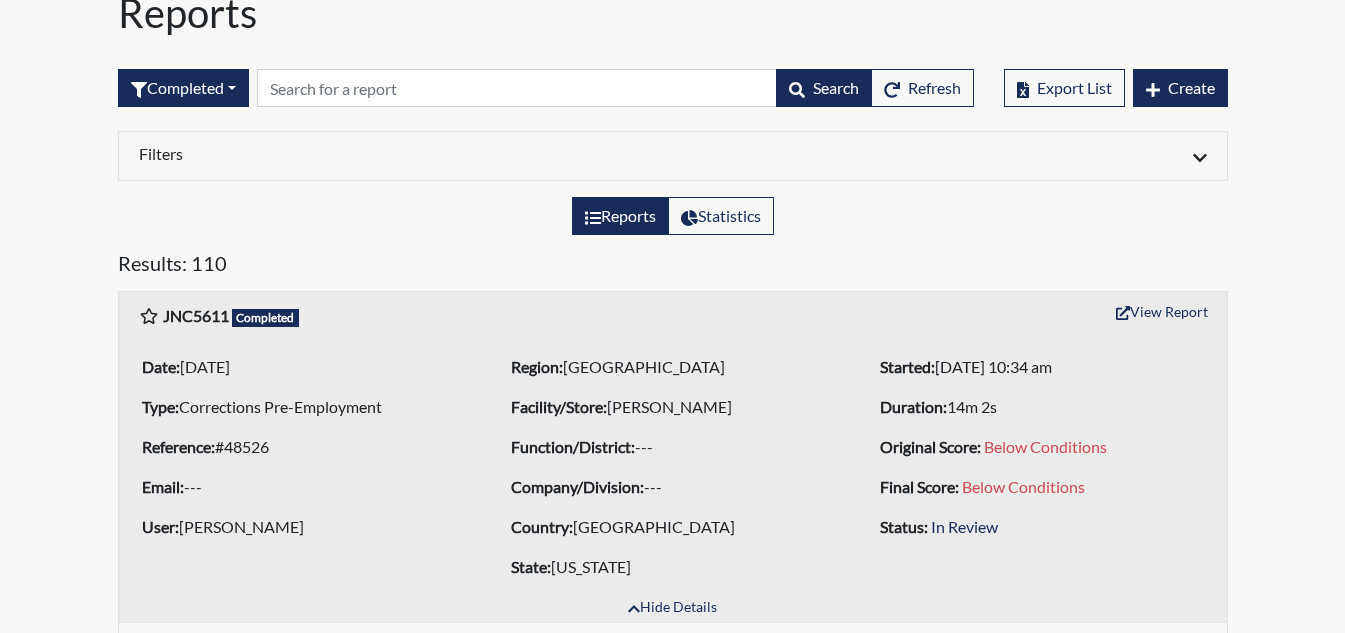 scroll, scrollTop: 0, scrollLeft: 0, axis: both 